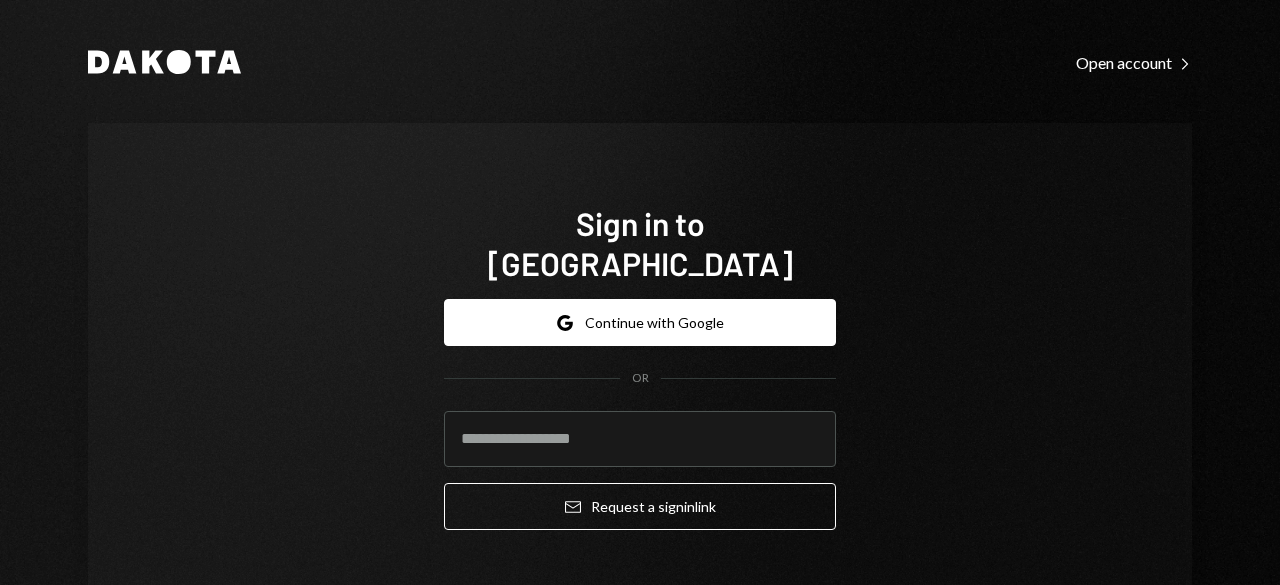 scroll, scrollTop: 0, scrollLeft: 0, axis: both 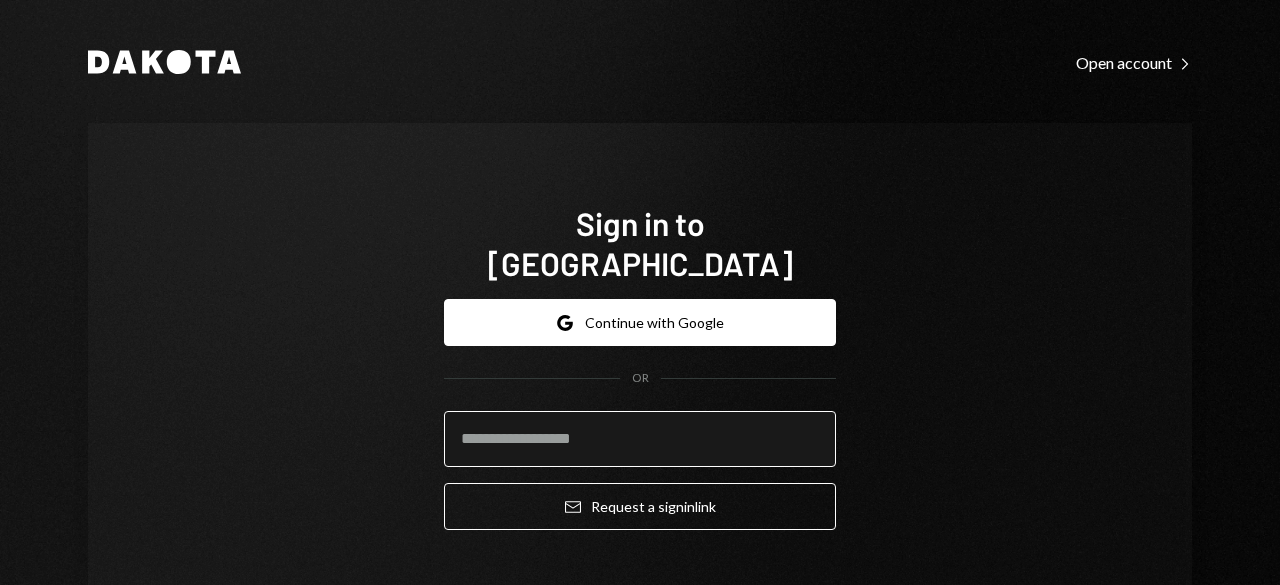 click at bounding box center [640, 439] 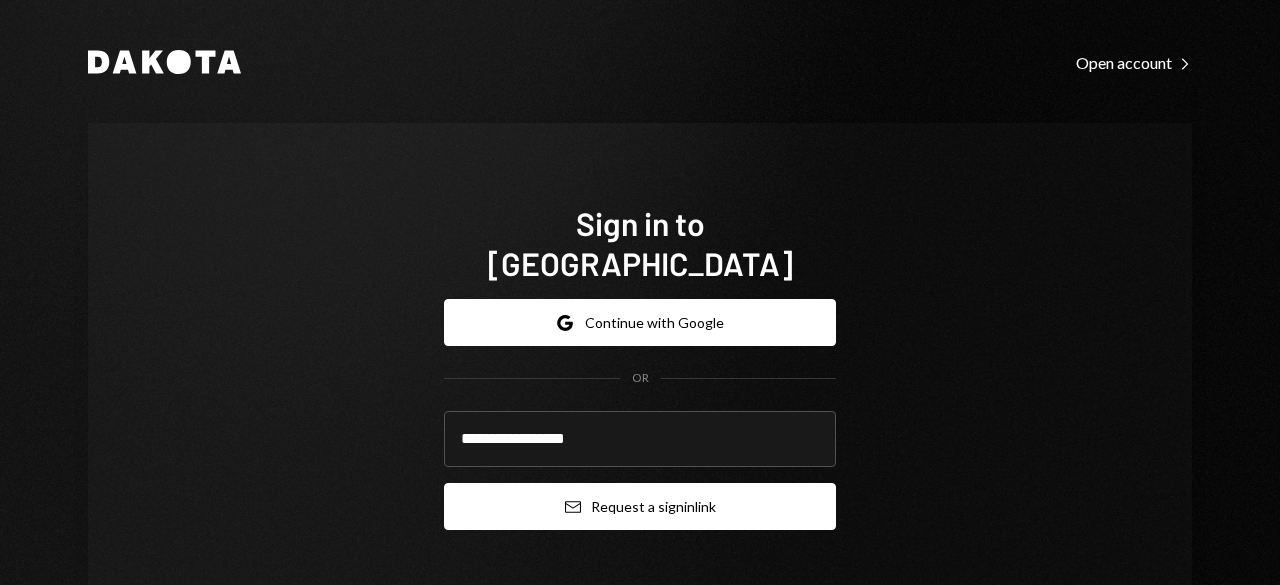 click on "Email Request a sign  in  link" at bounding box center (640, 506) 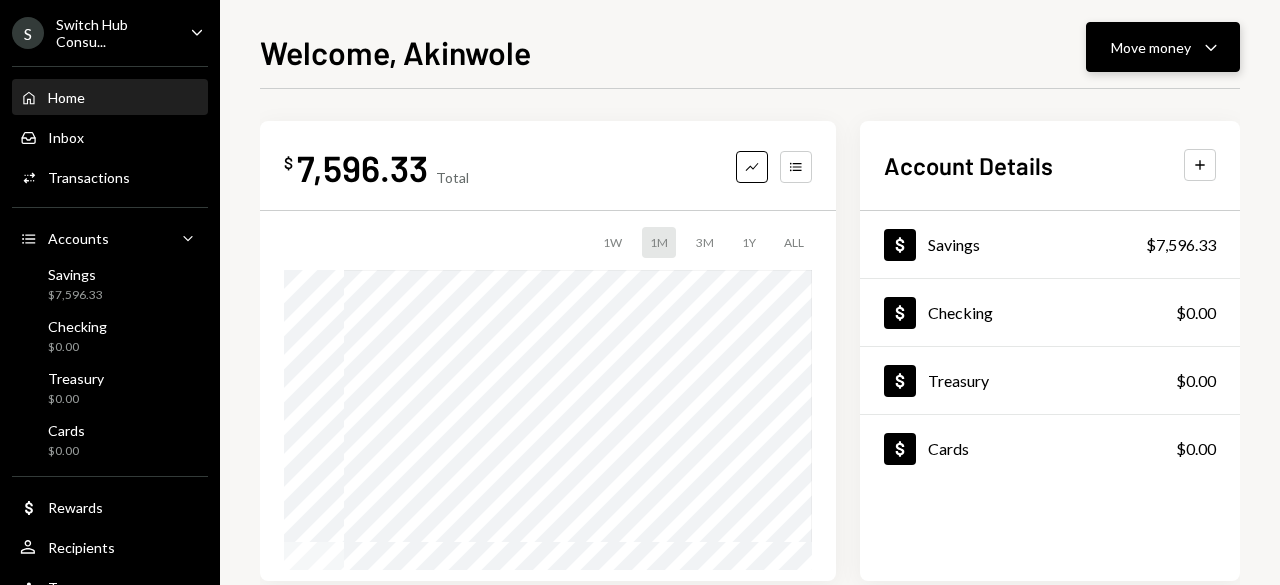 click on "Move money" at bounding box center (1151, 47) 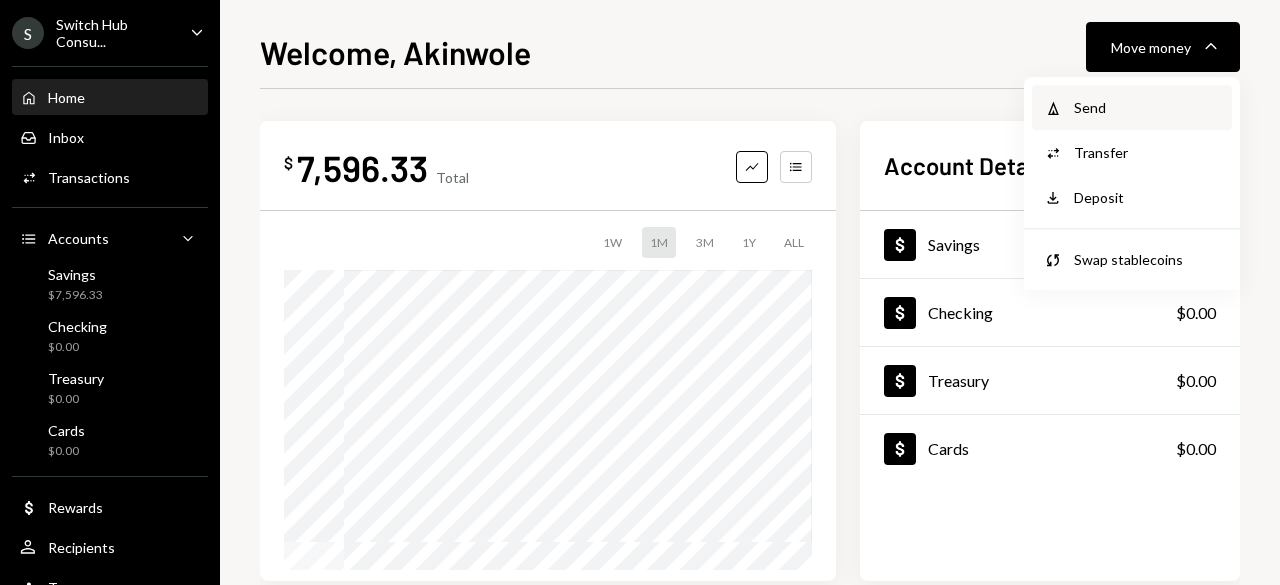 click on "Send" at bounding box center (1147, 107) 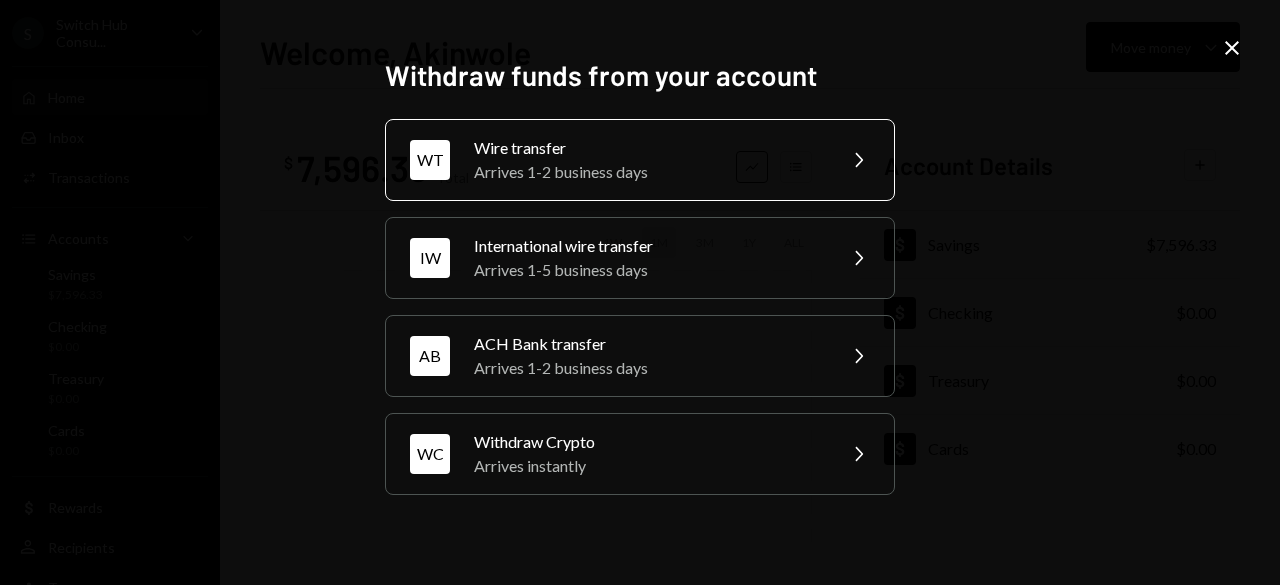click on "WT Wire transfer Arrives 1-2 business days Chevron Right" at bounding box center [640, 160] 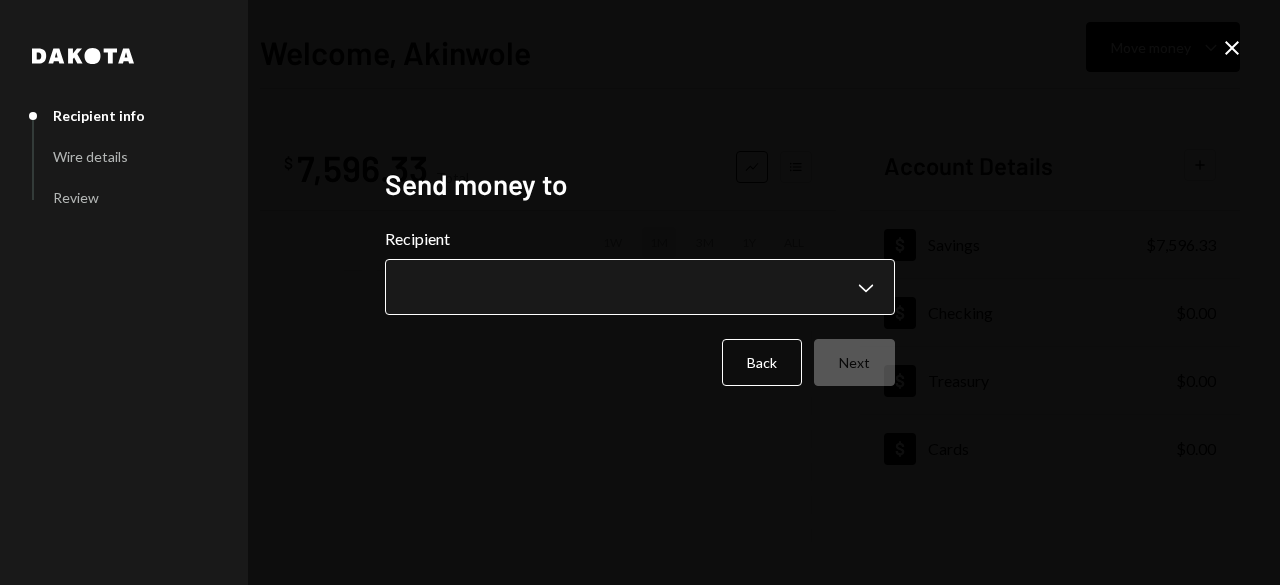 click on "**********" at bounding box center (640, 292) 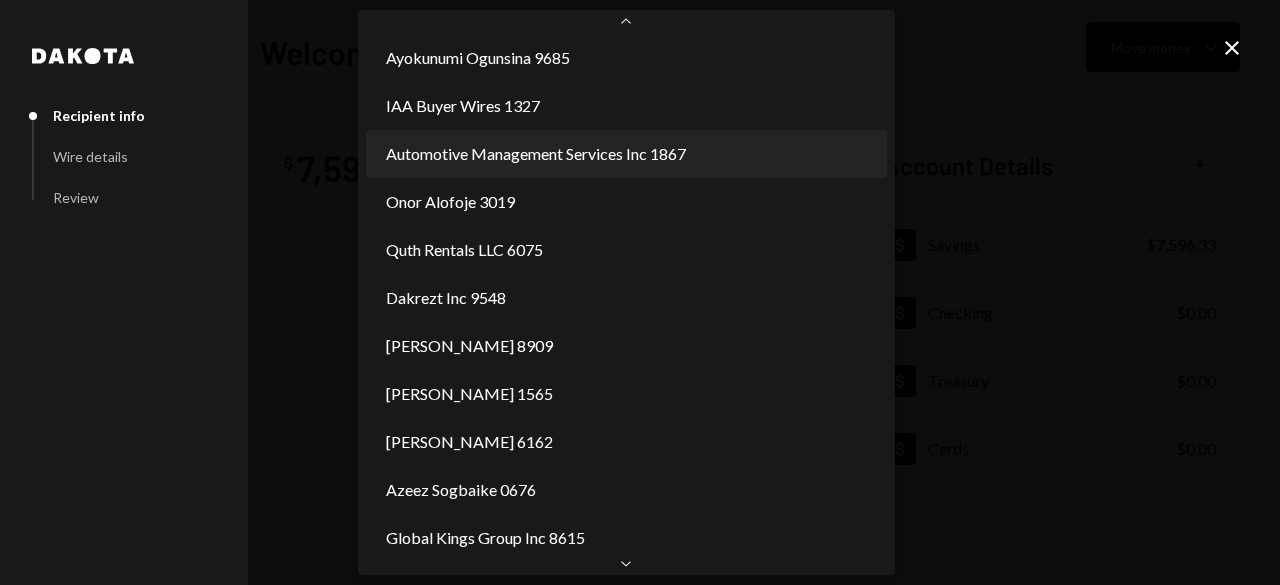 scroll, scrollTop: 120, scrollLeft: 0, axis: vertical 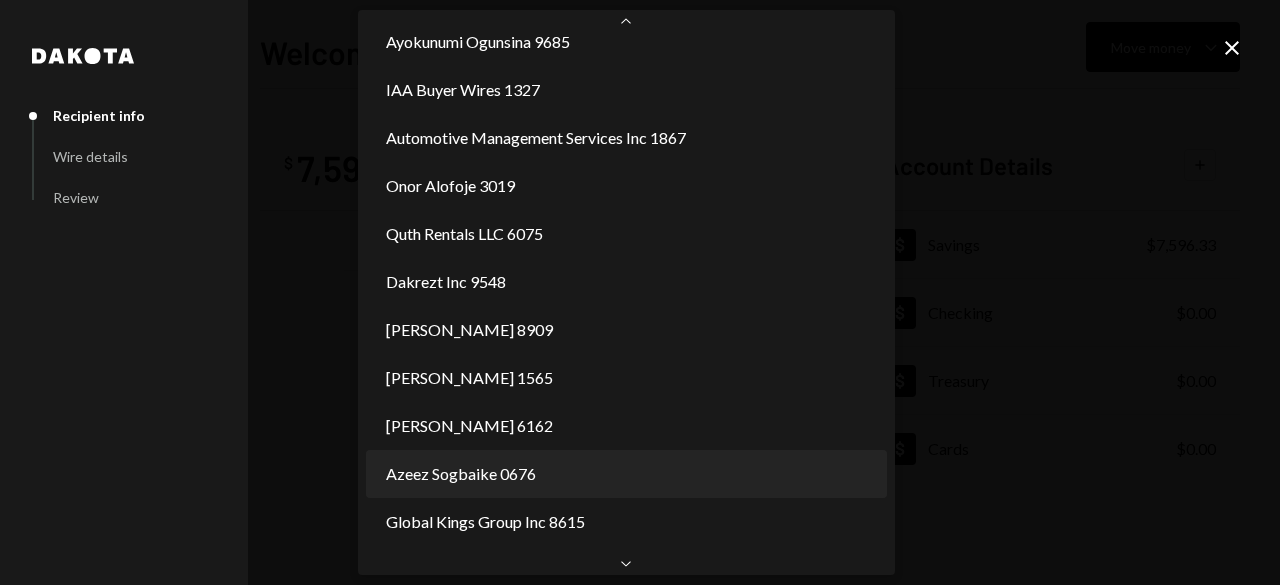 select on "**********" 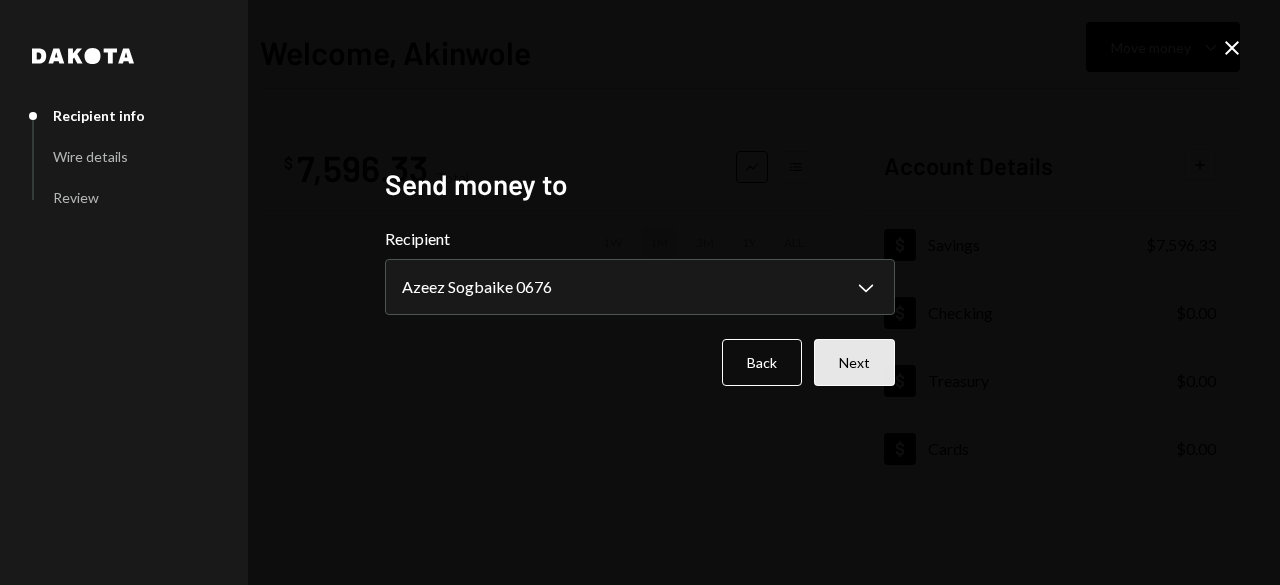 click on "Next" at bounding box center [854, 362] 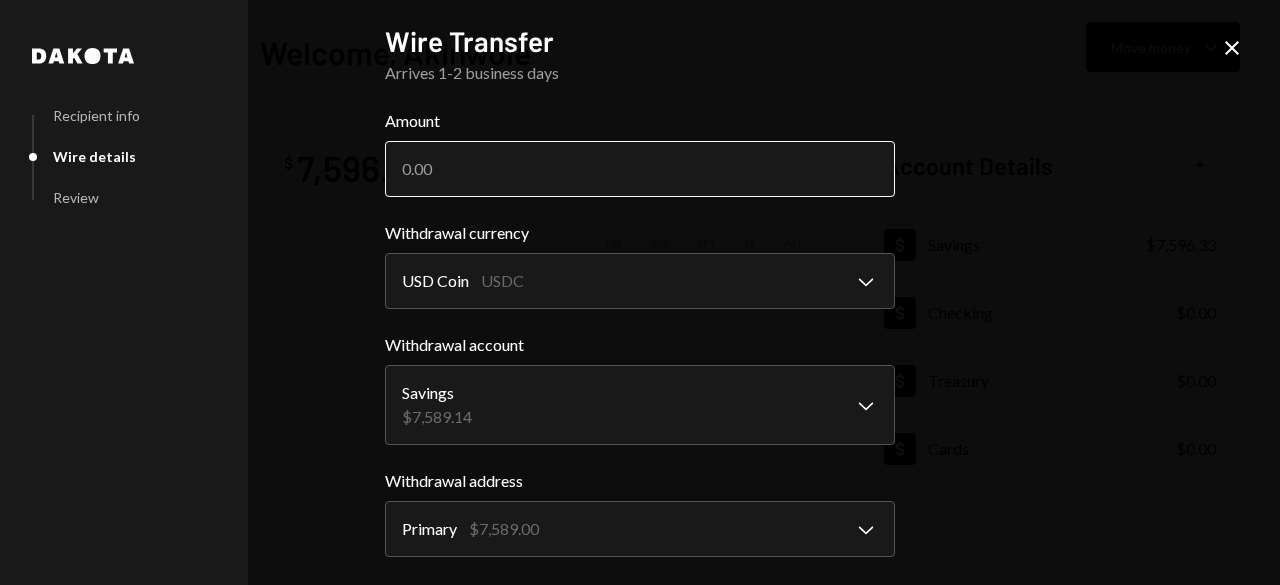 click on "Amount" at bounding box center (640, 169) 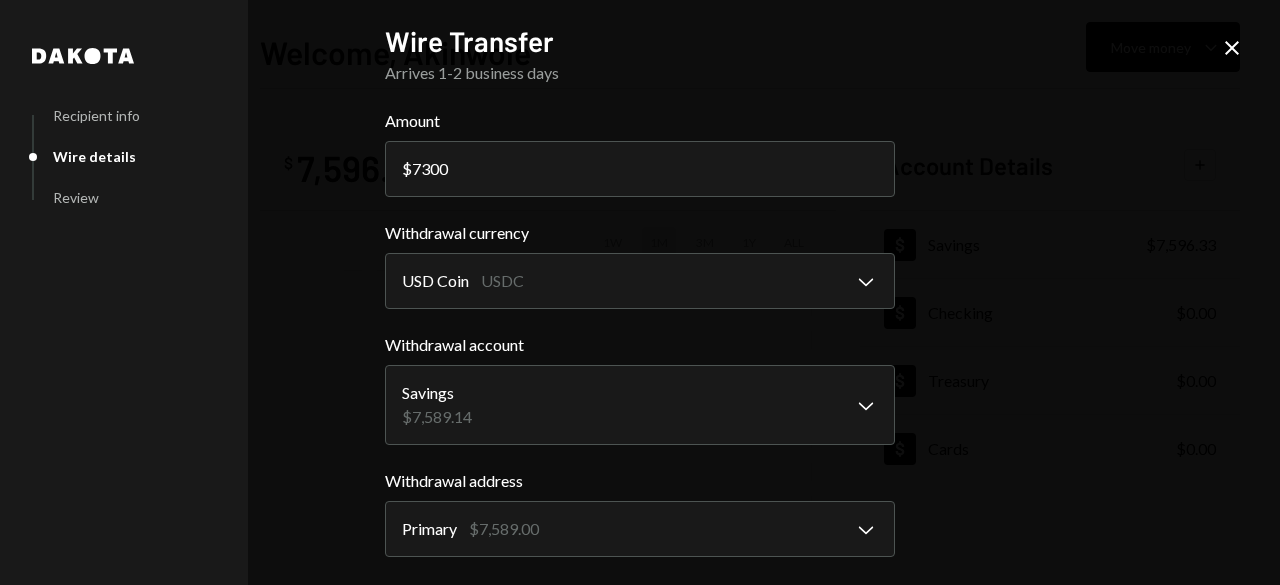 scroll, scrollTop: 321, scrollLeft: 0, axis: vertical 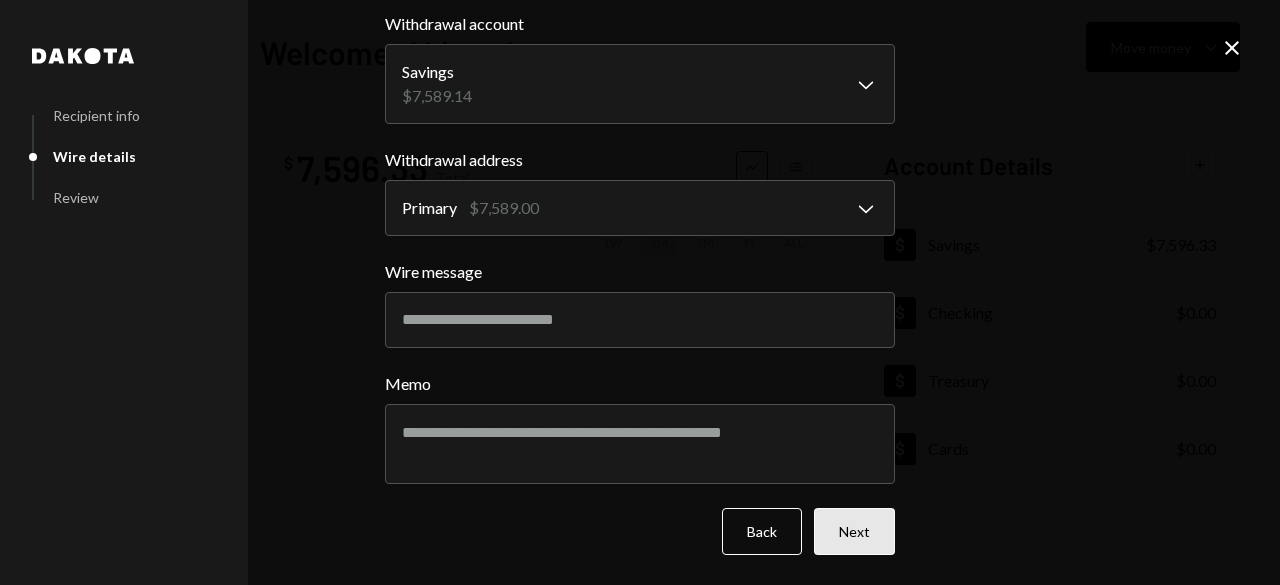 type on "7300" 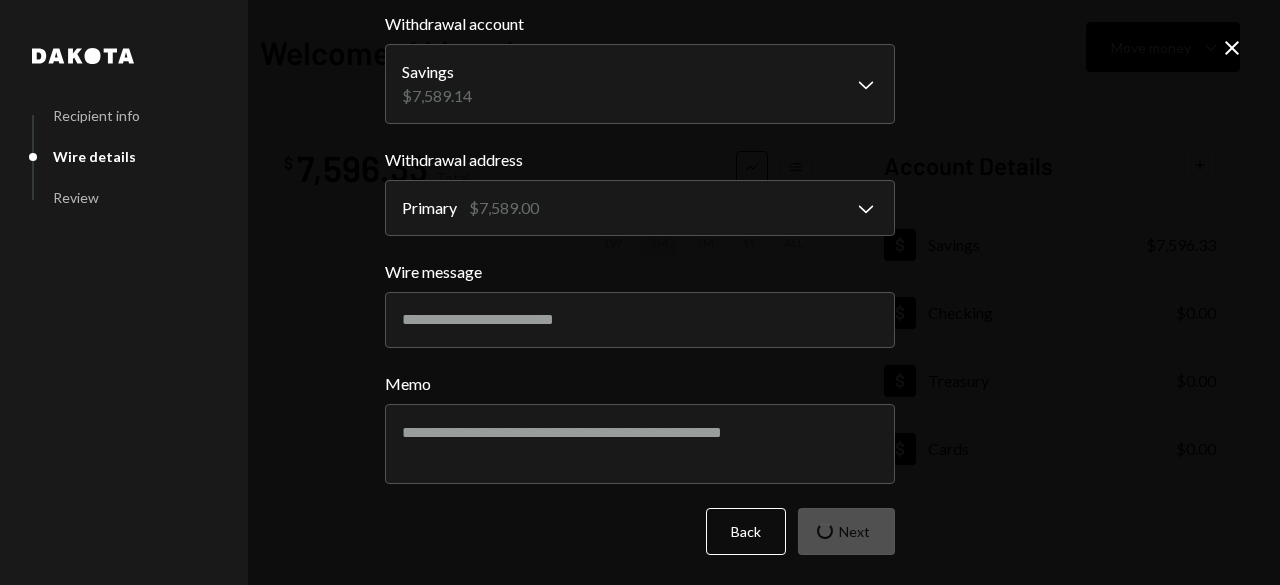scroll, scrollTop: 30, scrollLeft: 0, axis: vertical 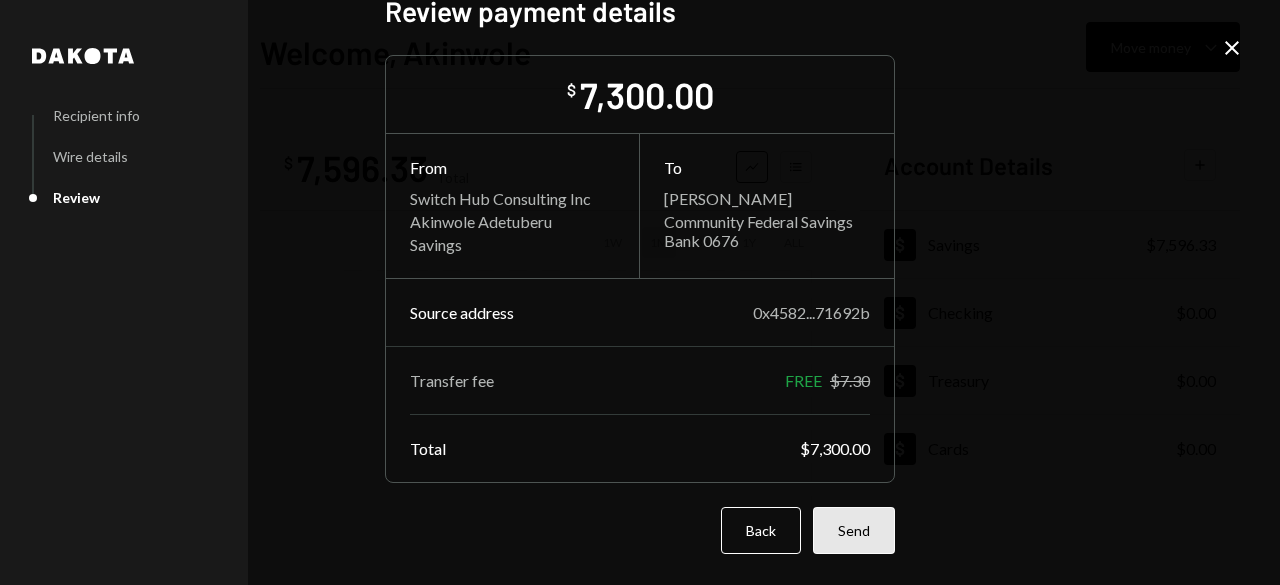 click on "Send" at bounding box center [854, 530] 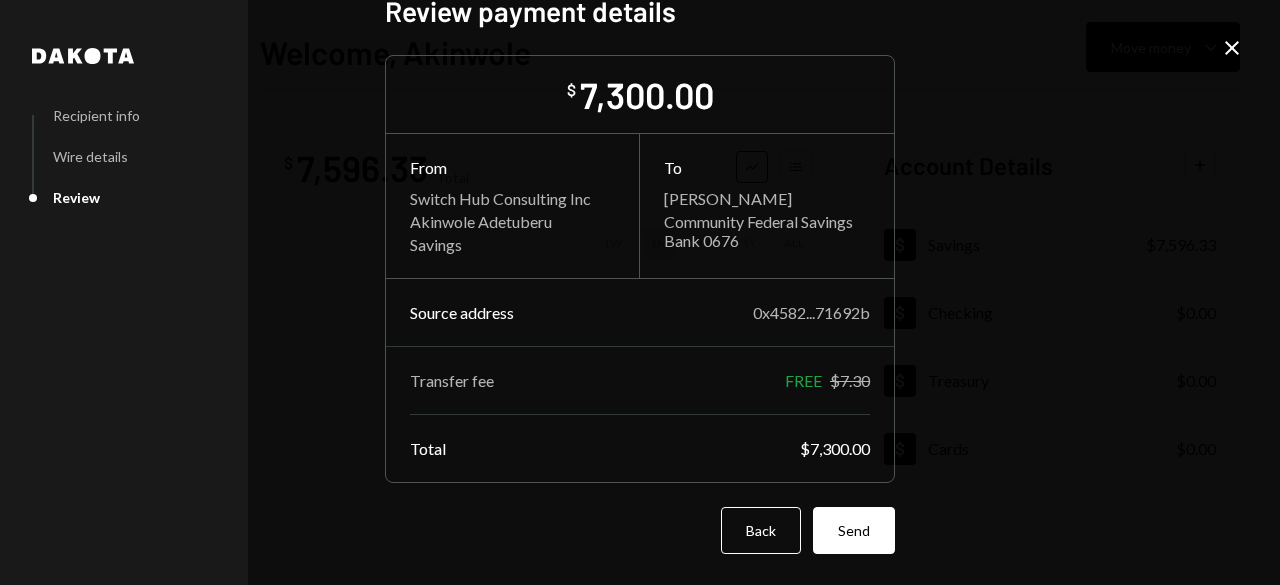 scroll, scrollTop: 0, scrollLeft: 0, axis: both 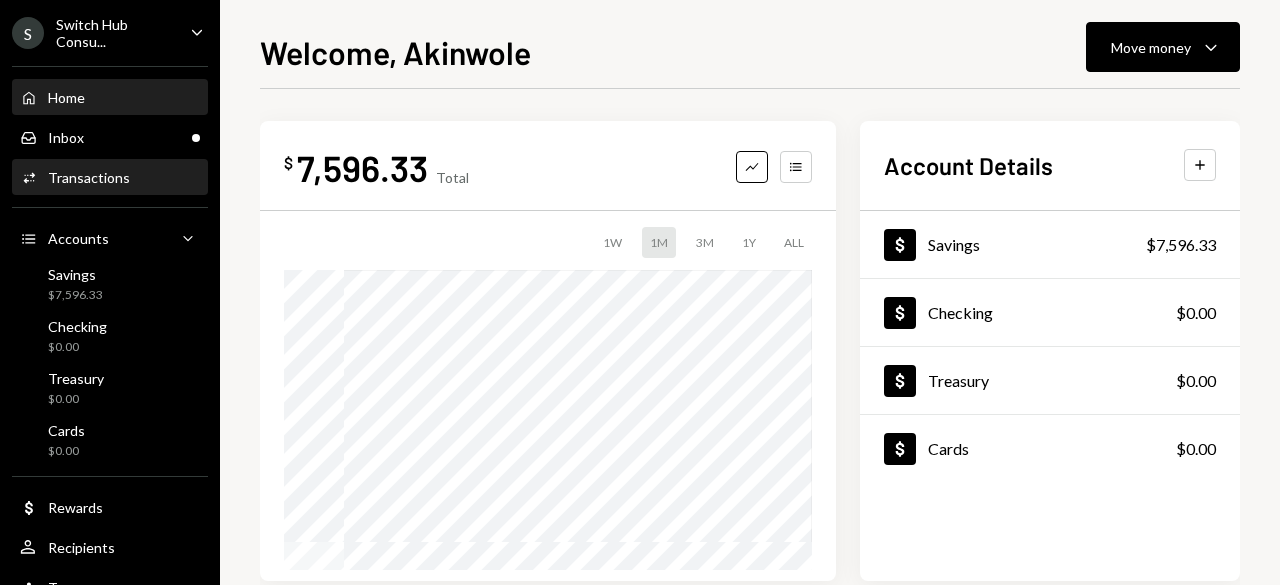 click on "Transactions" at bounding box center [89, 177] 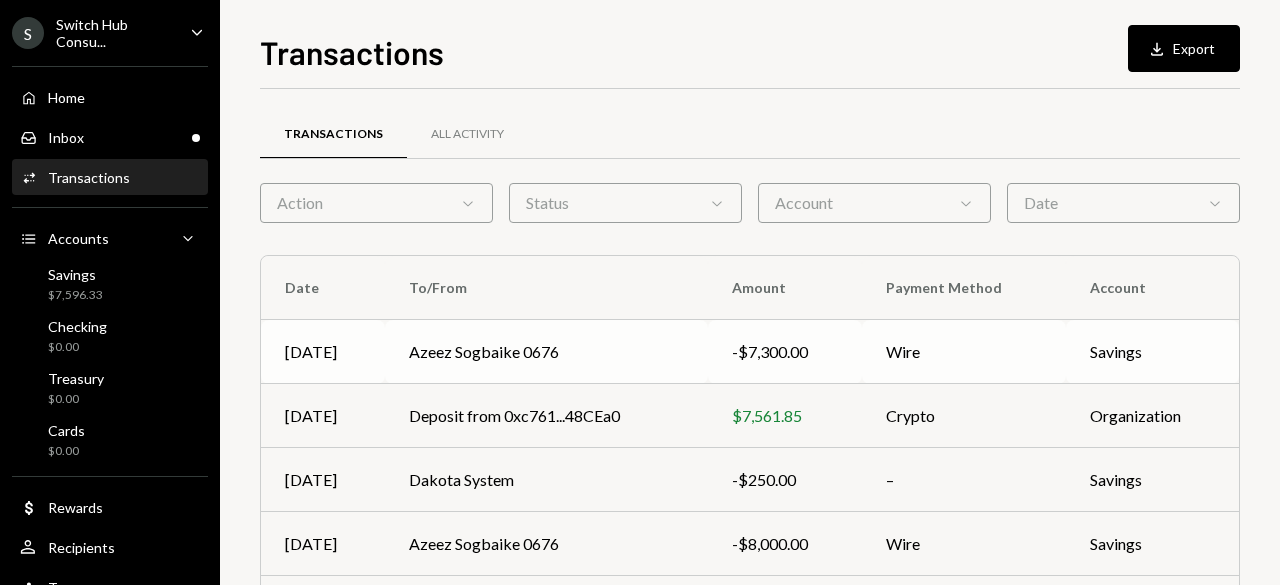 click on "Wire" at bounding box center (964, 352) 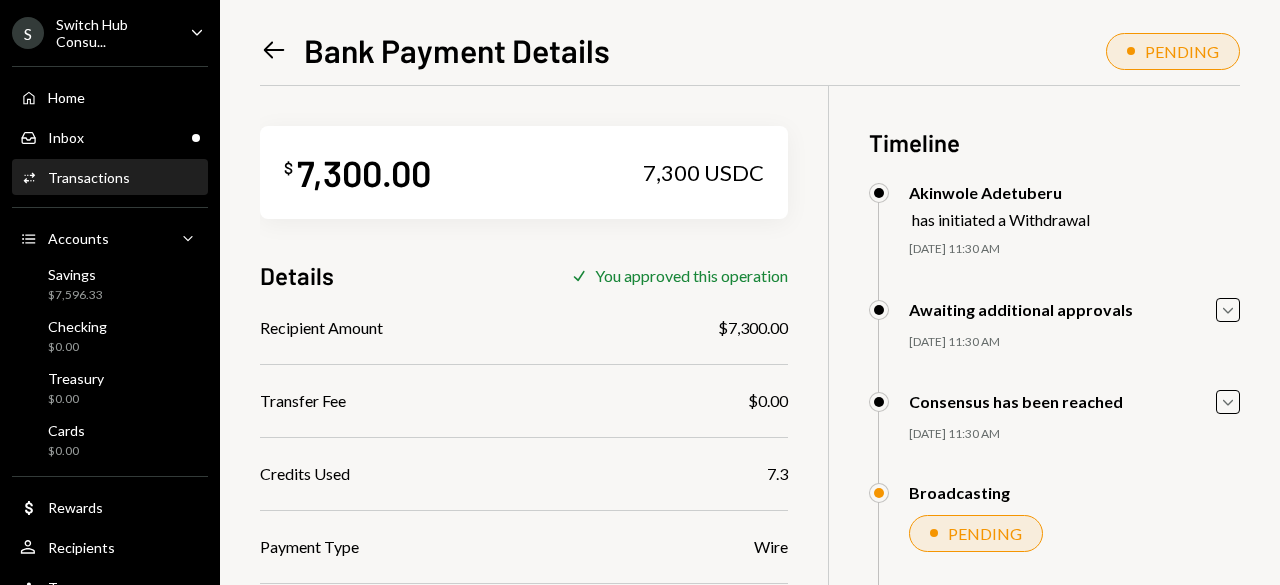 scroll, scrollTop: 192, scrollLeft: 0, axis: vertical 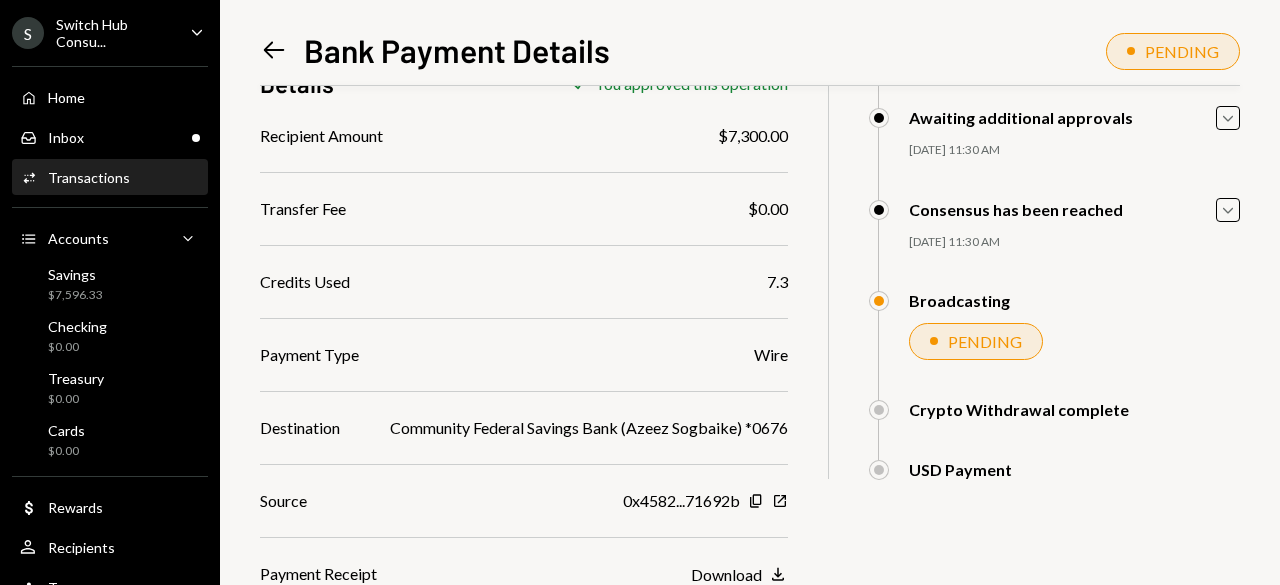 click on "Download   Download" at bounding box center [739, 575] 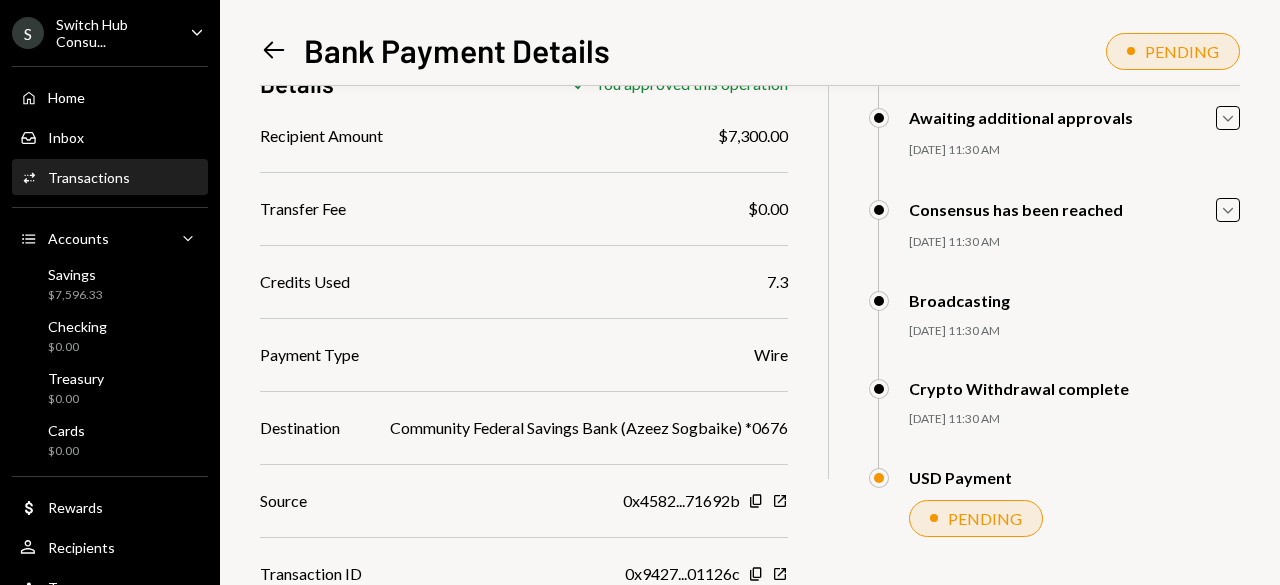 scroll, scrollTop: 266, scrollLeft: 0, axis: vertical 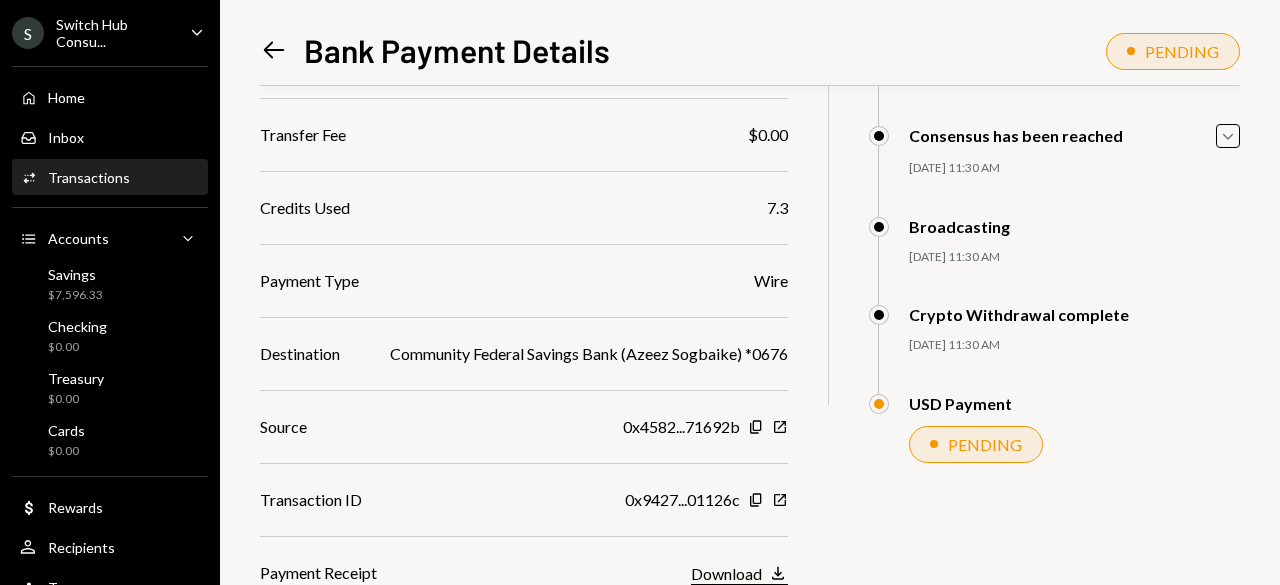 click on "Download" at bounding box center (726, 573) 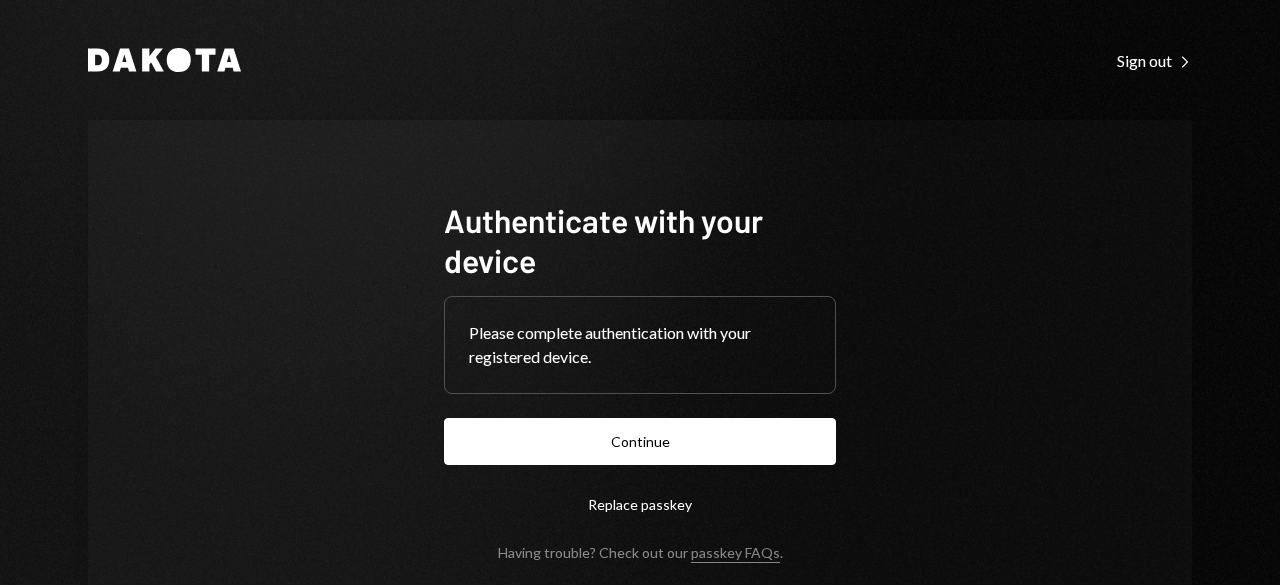 scroll, scrollTop: 0, scrollLeft: 0, axis: both 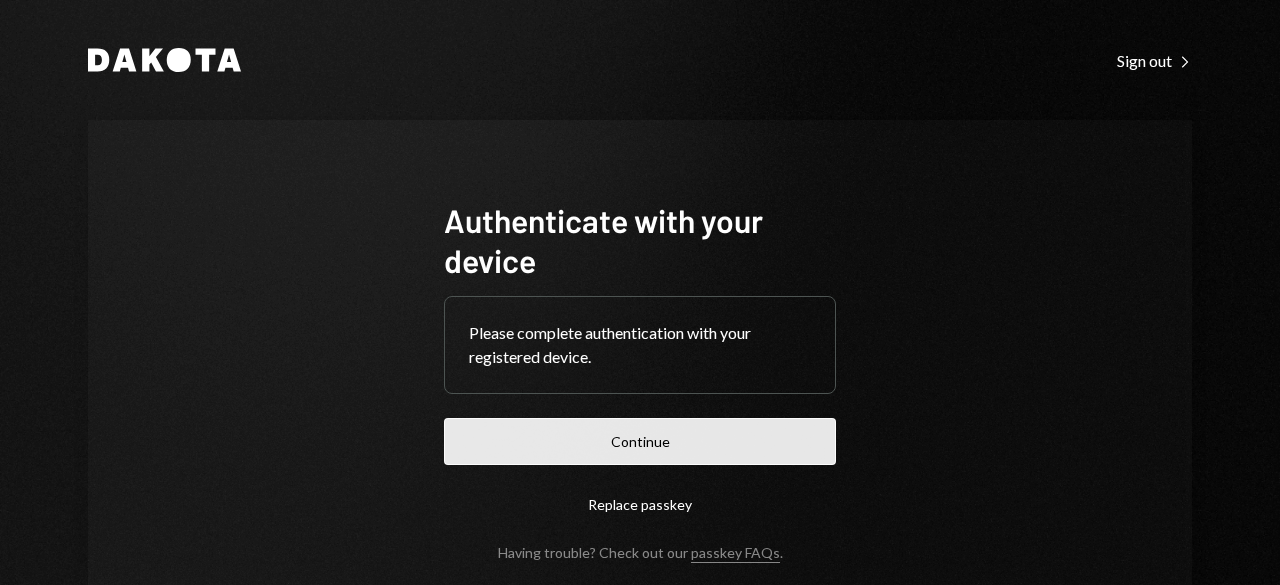 click on "Continue" at bounding box center [640, 441] 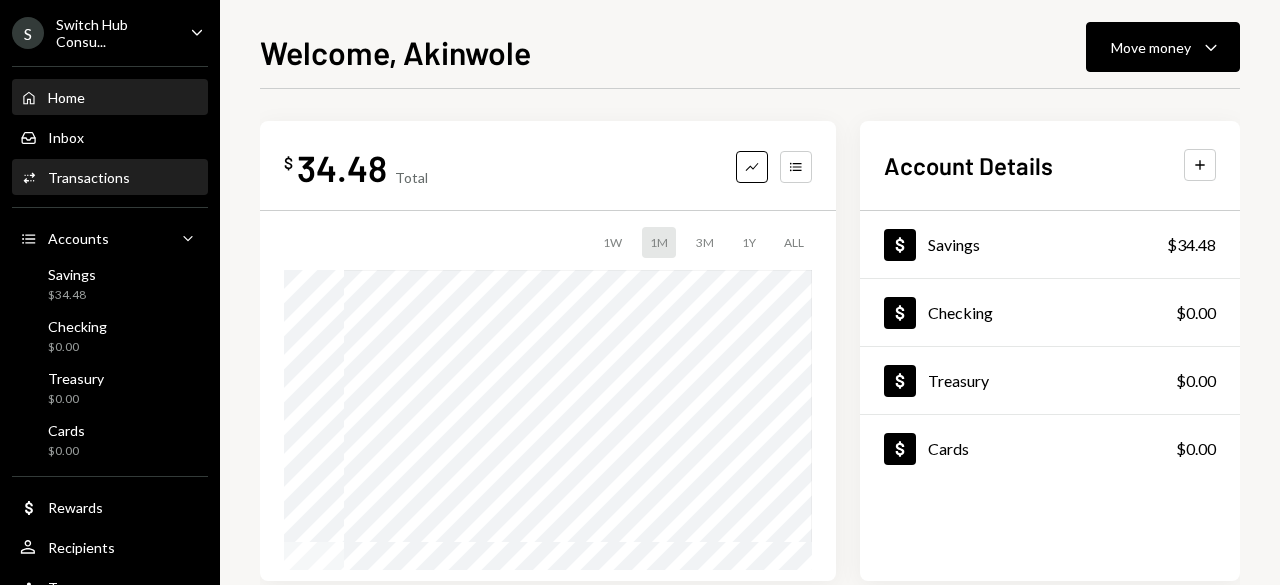 click on "Transactions" at bounding box center (89, 177) 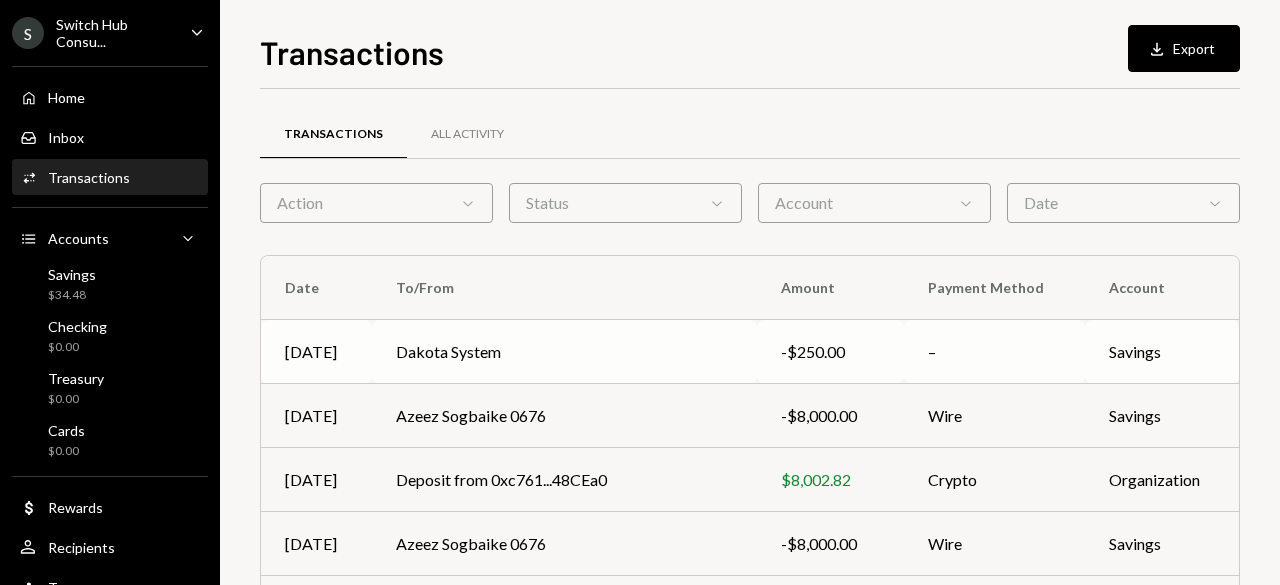 click on "-$250.00" at bounding box center (830, 352) 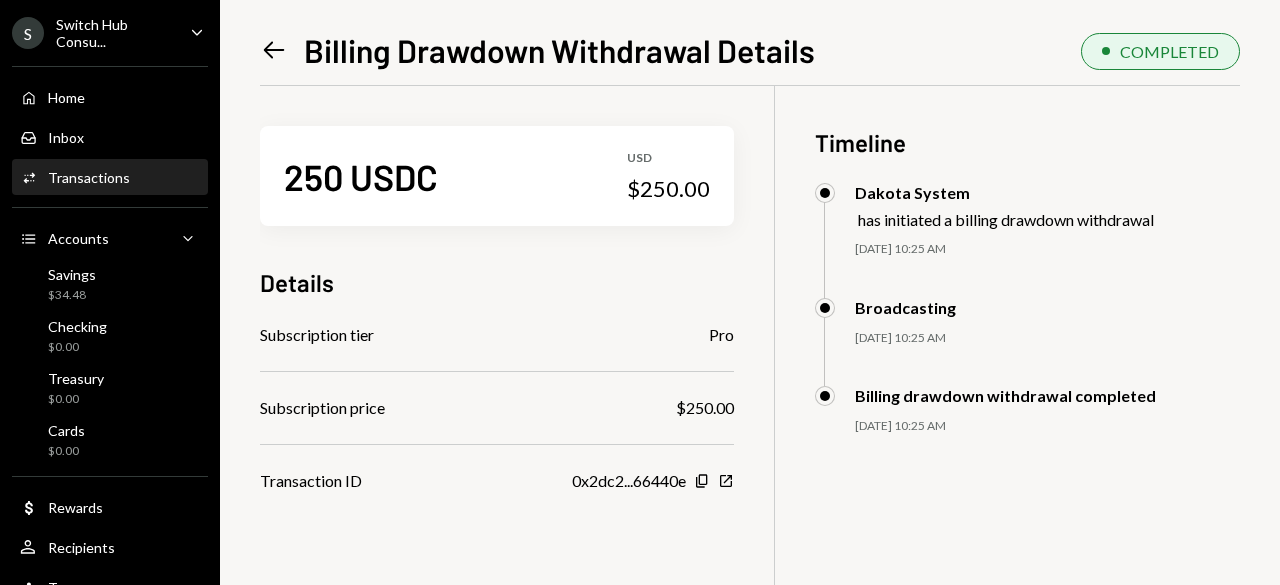 click on "Left Arrow" 